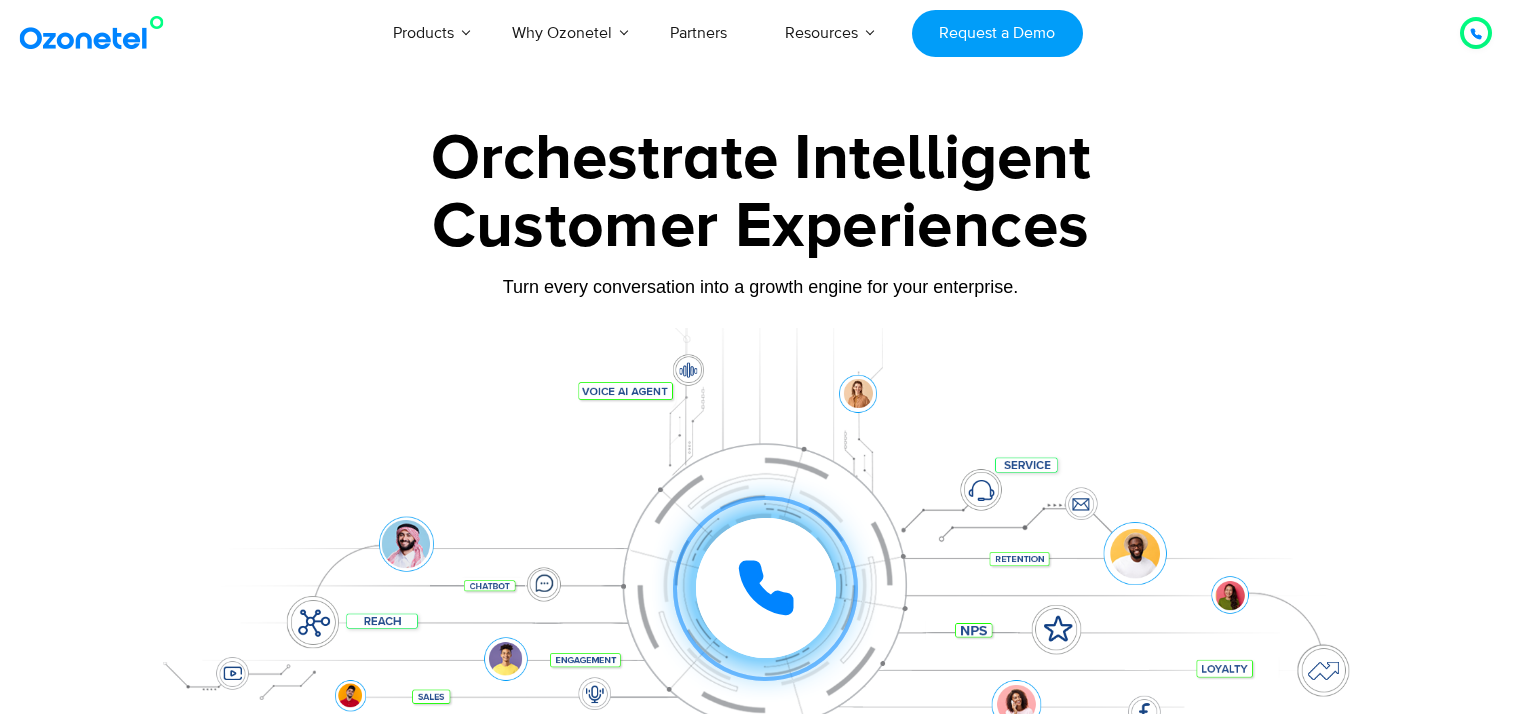 scroll, scrollTop: 0, scrollLeft: 0, axis: both 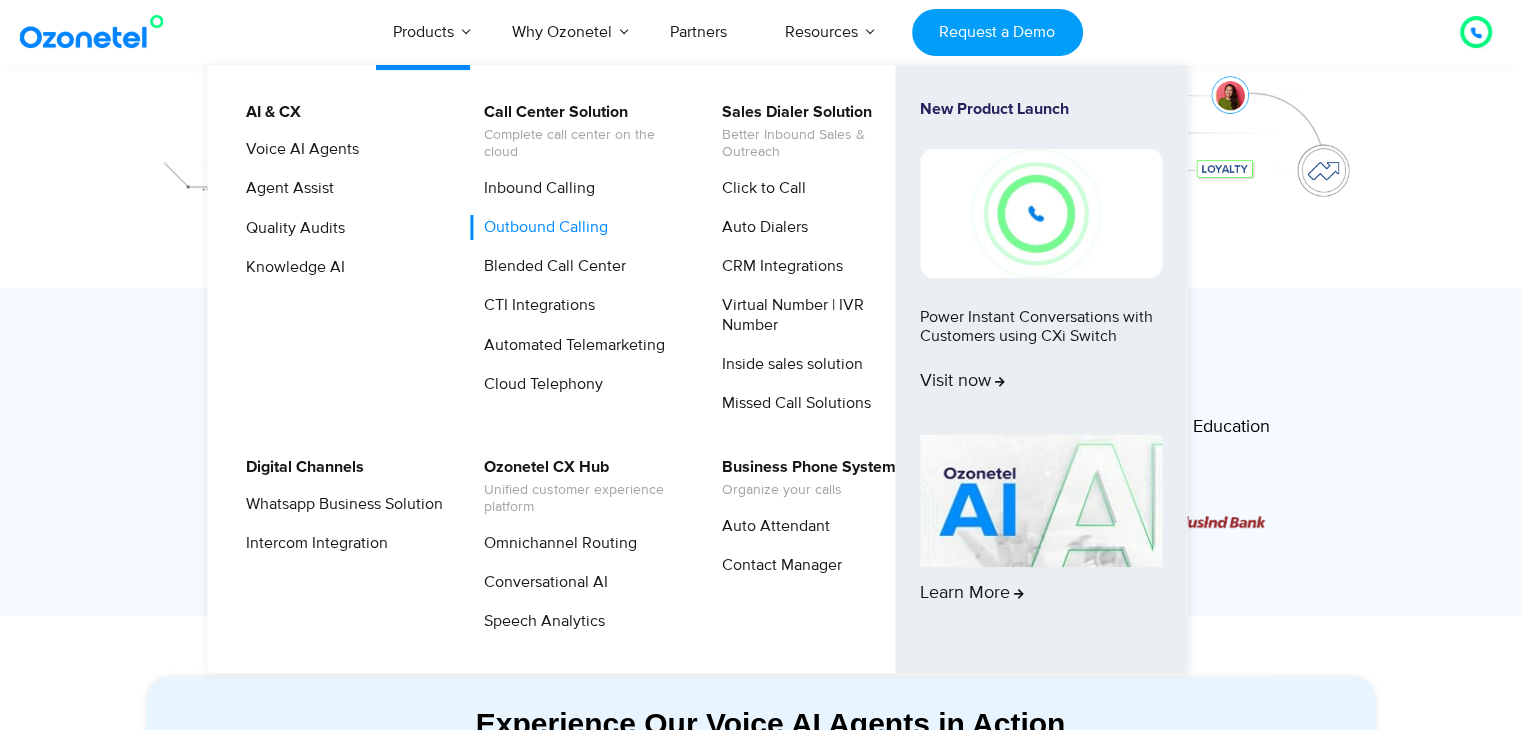 click on "Outbound Calling" at bounding box center (541, 227) 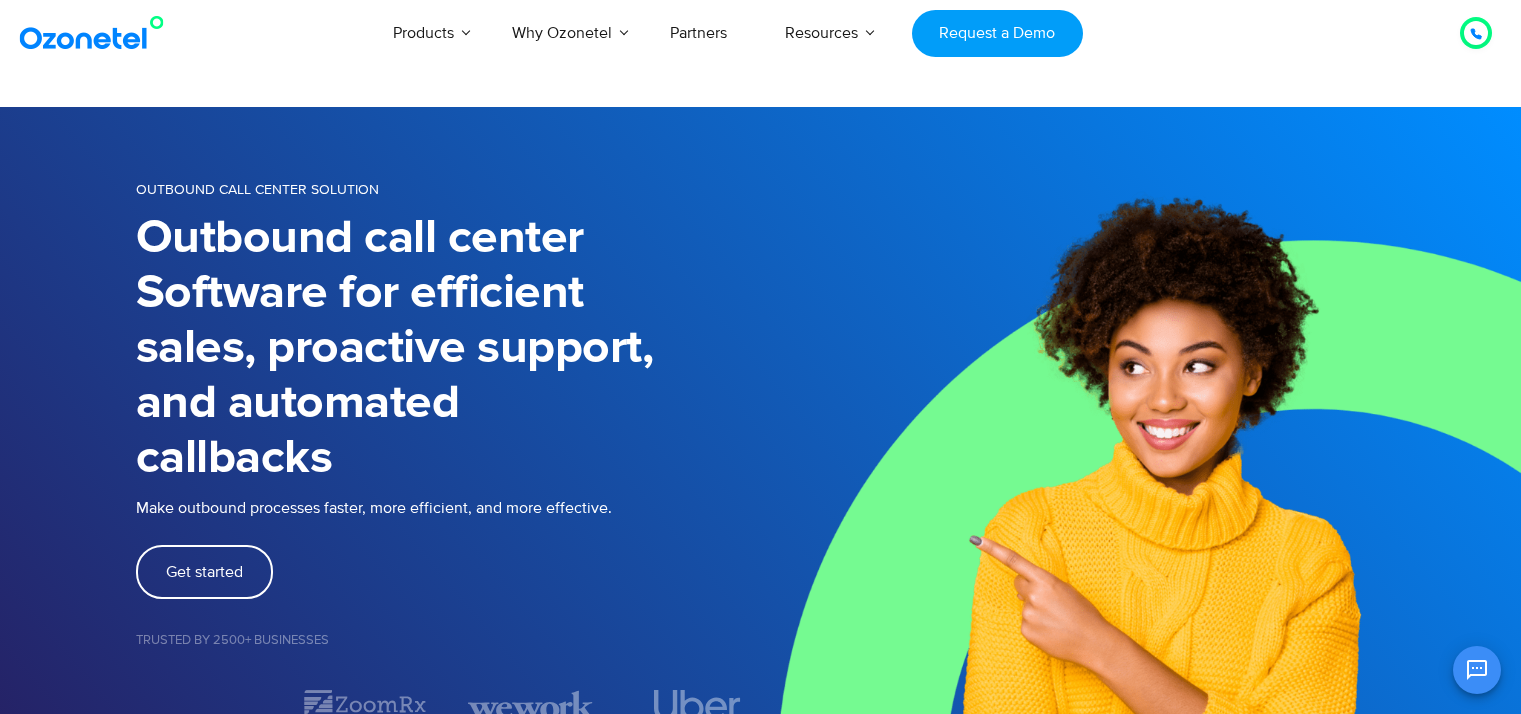 scroll, scrollTop: 0, scrollLeft: 0, axis: both 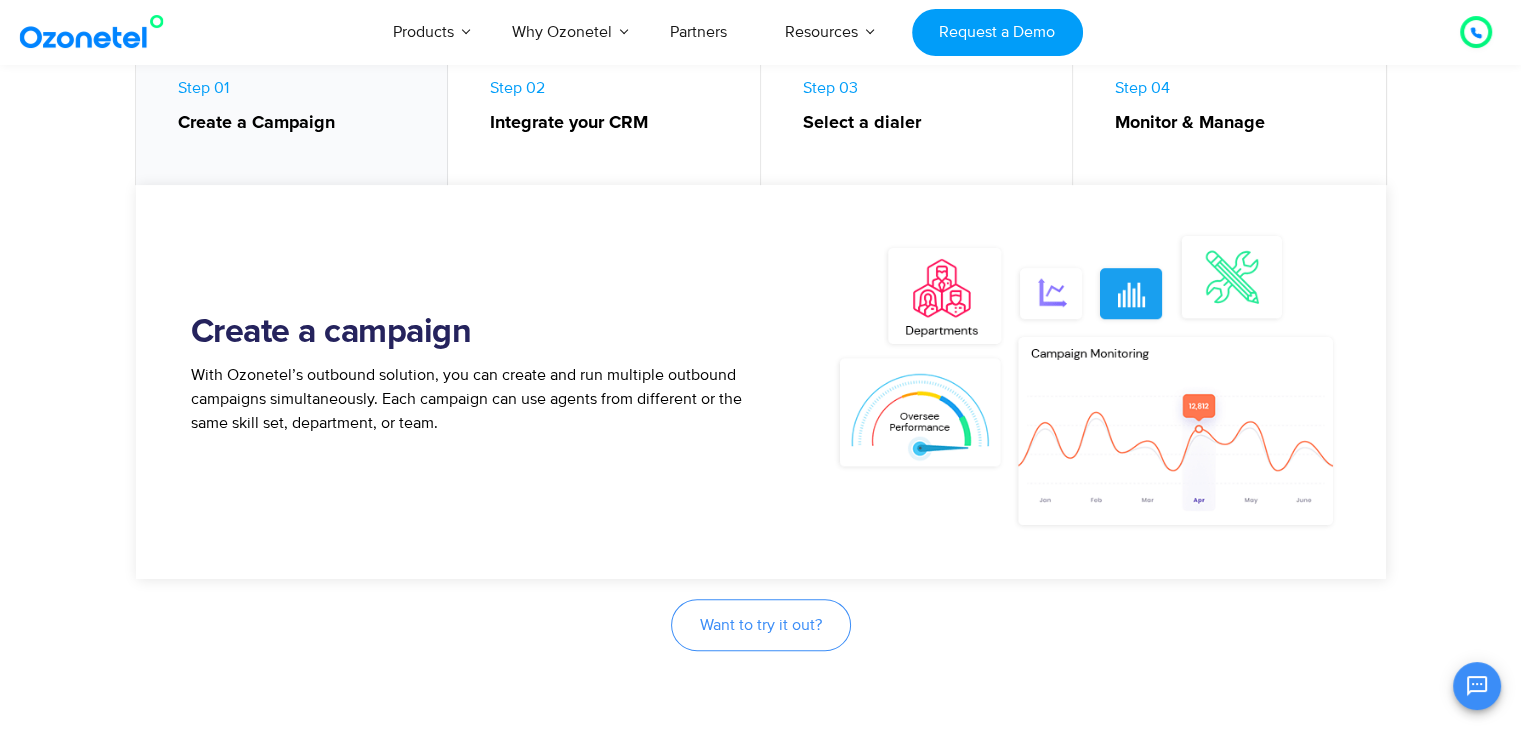 click on "Want to try it out?" at bounding box center [761, 625] 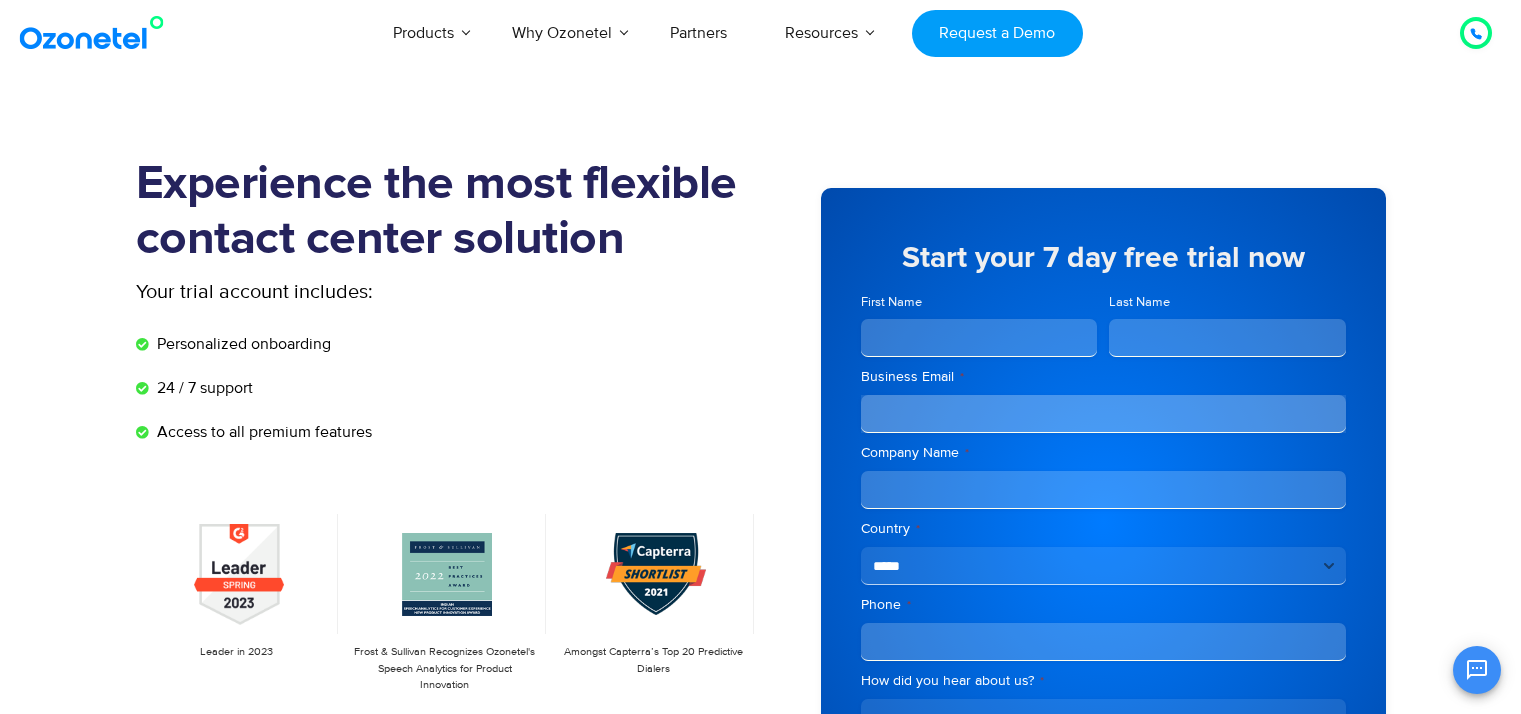scroll, scrollTop: 0, scrollLeft: 0, axis: both 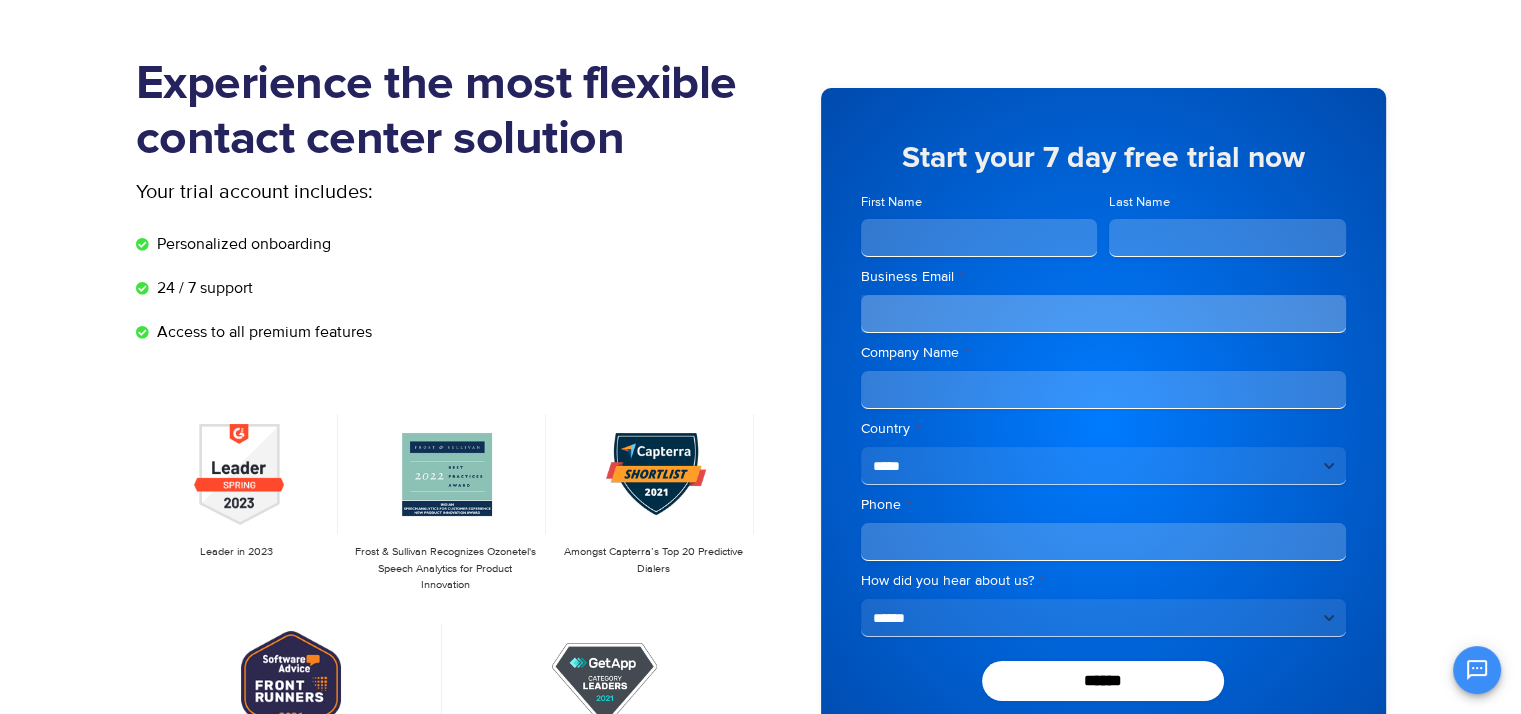 click on "First Name" at bounding box center [979, 238] 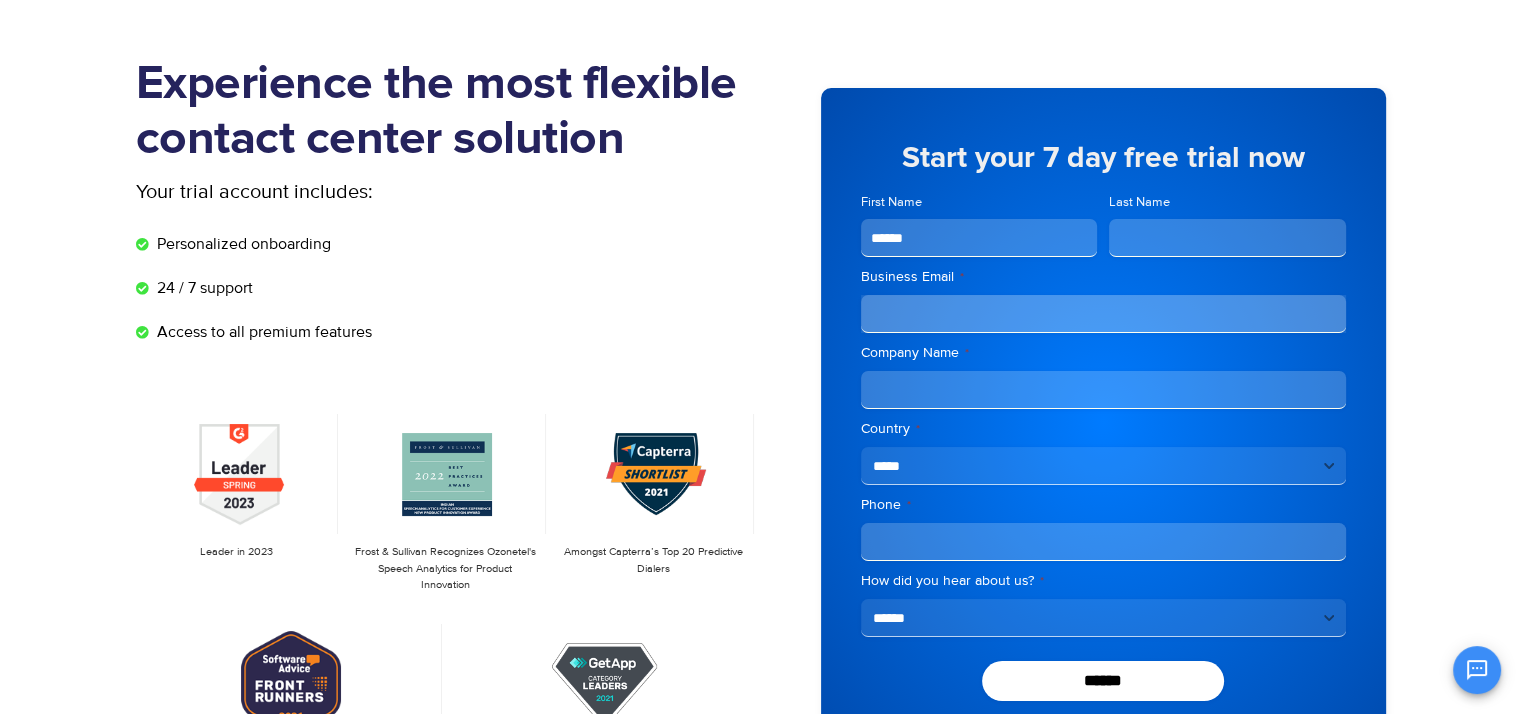 type on "********" 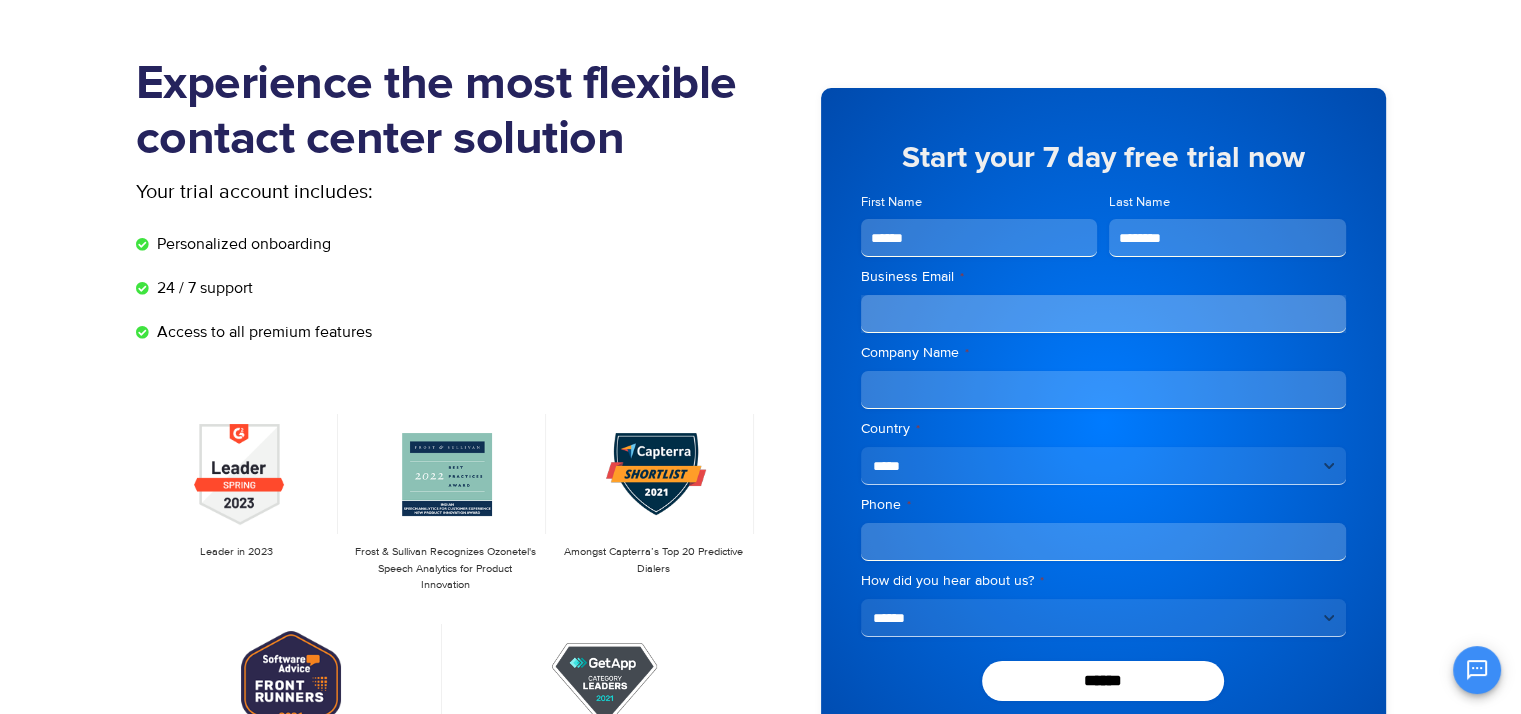 type on "**********" 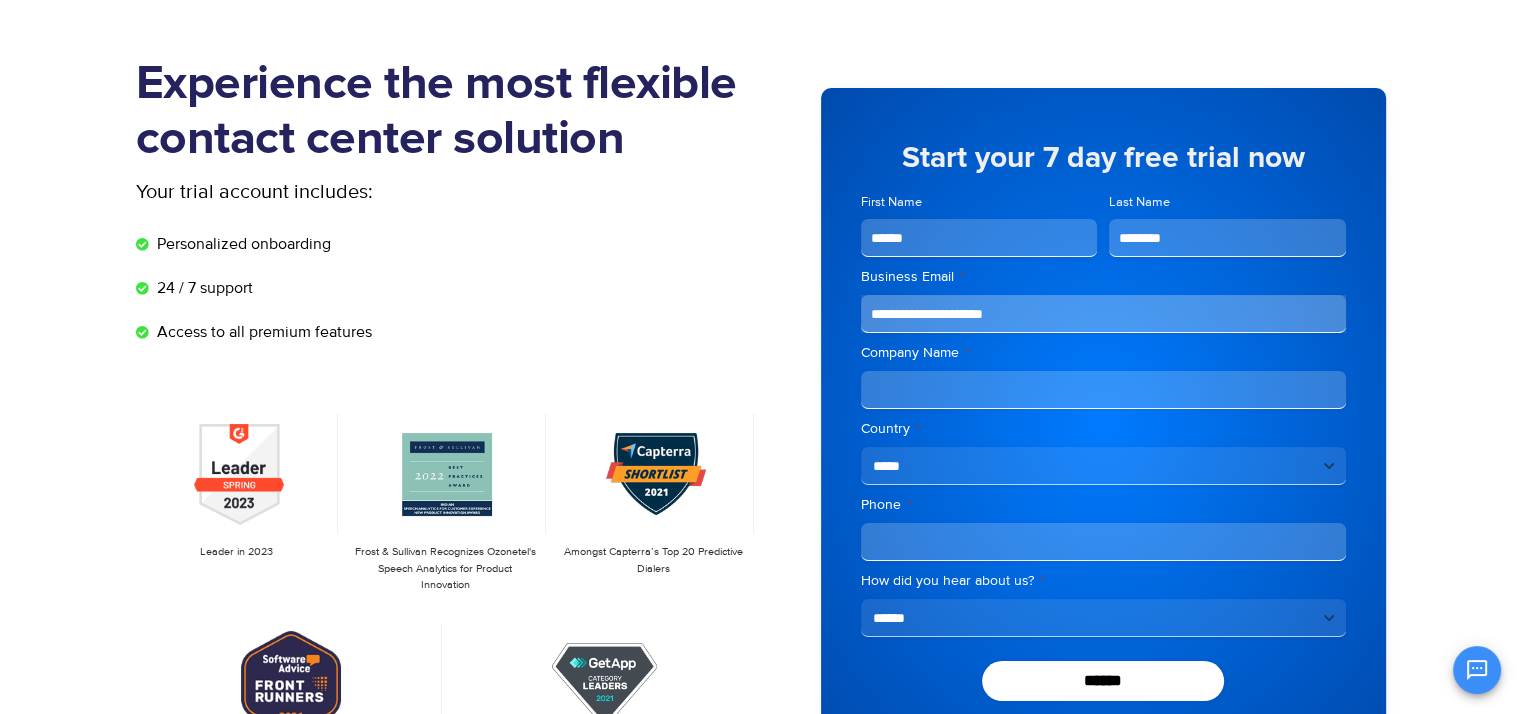 type on "**********" 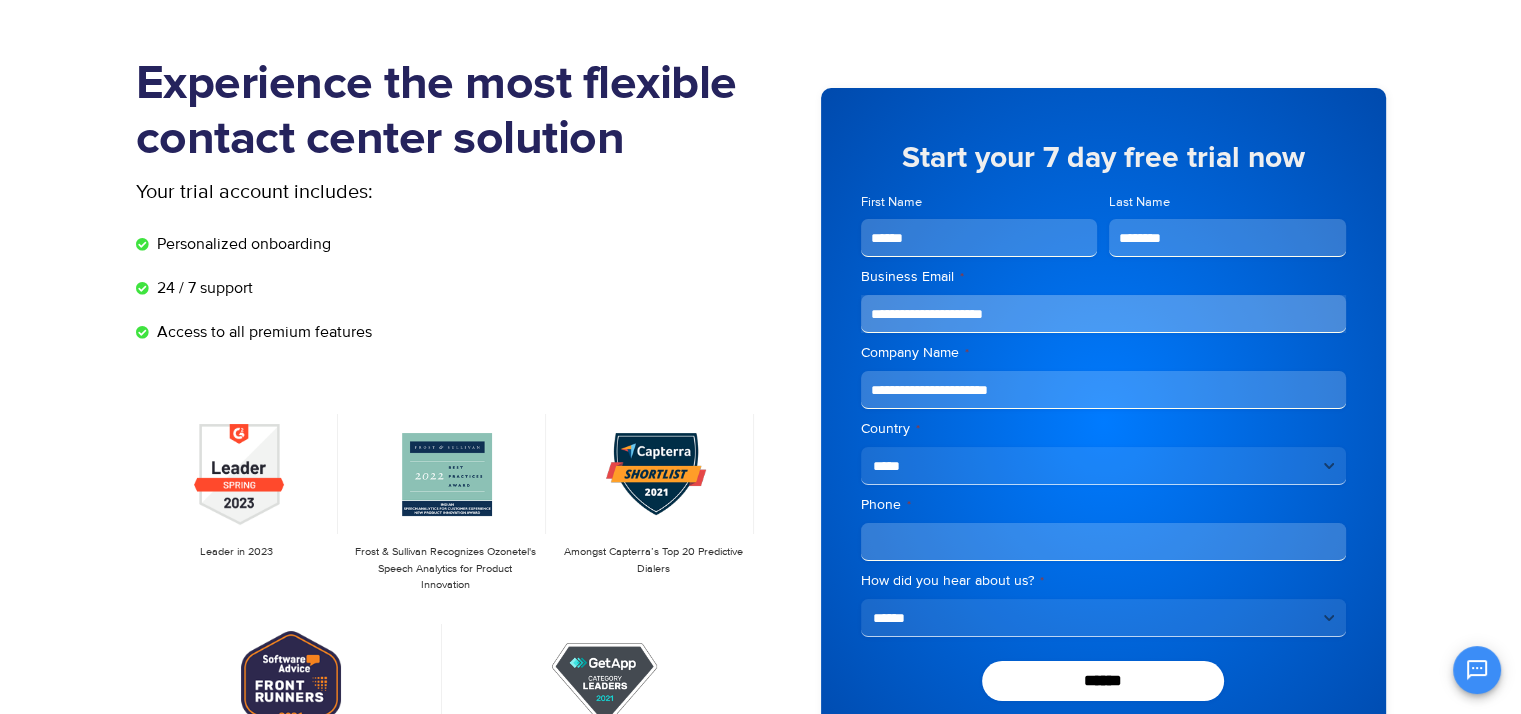 select on "**" 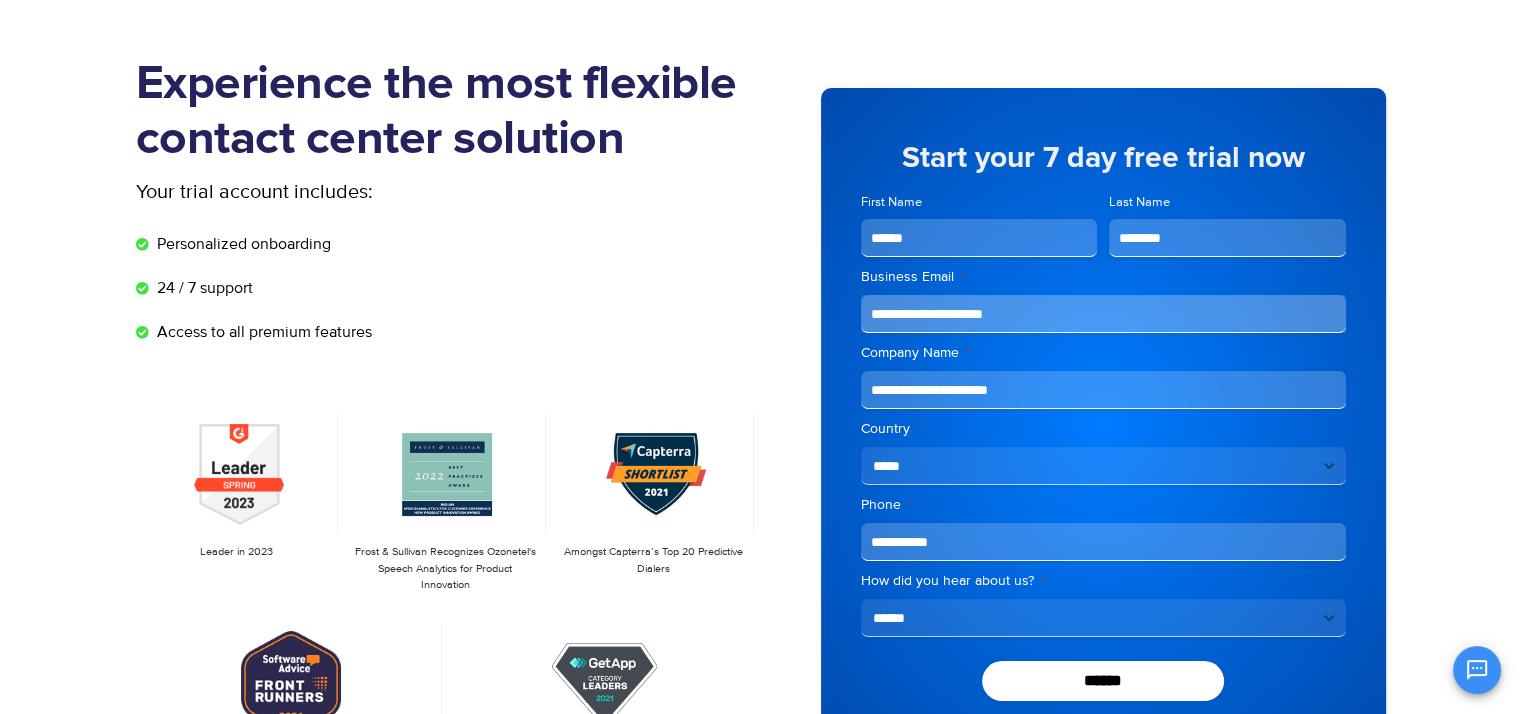 click on "**********" at bounding box center (1103, 314) 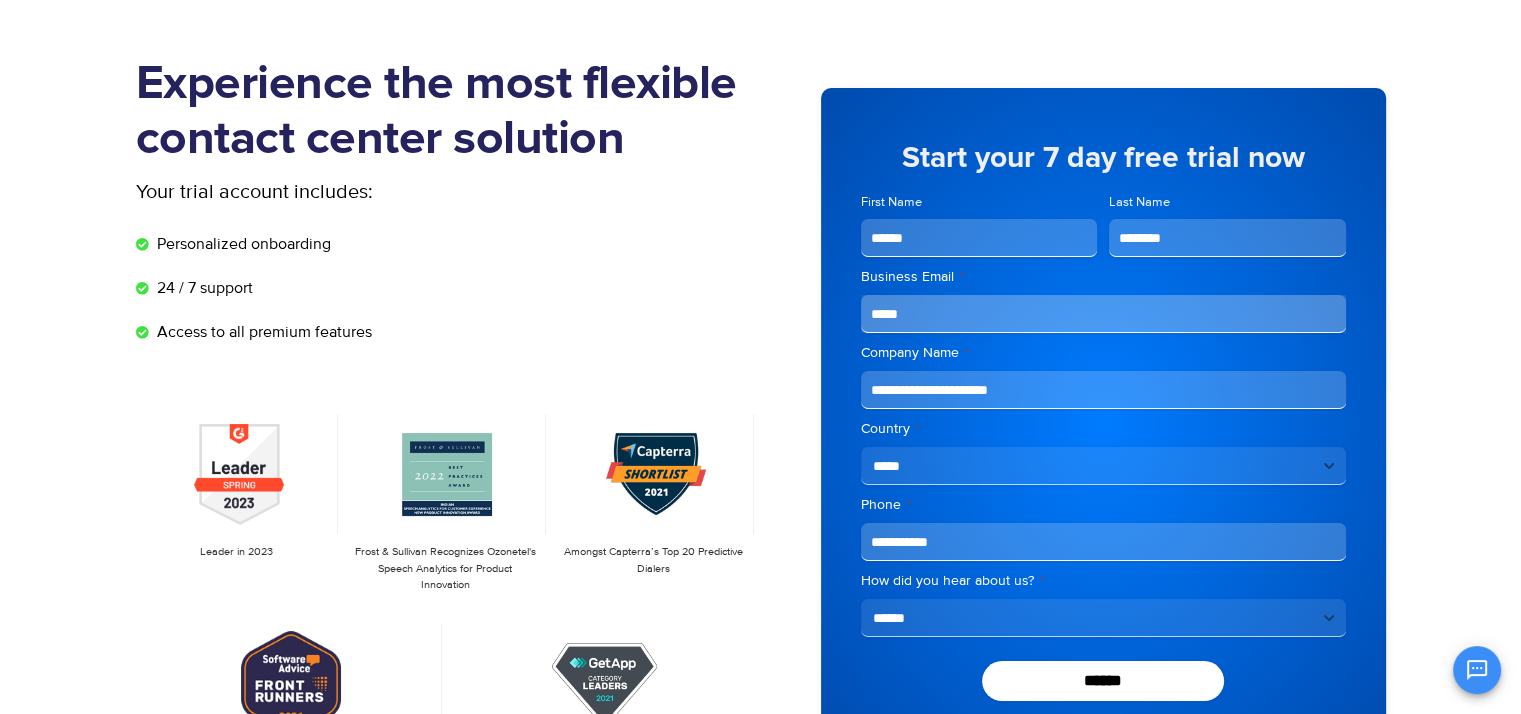 click on "*****" at bounding box center (1103, 314) 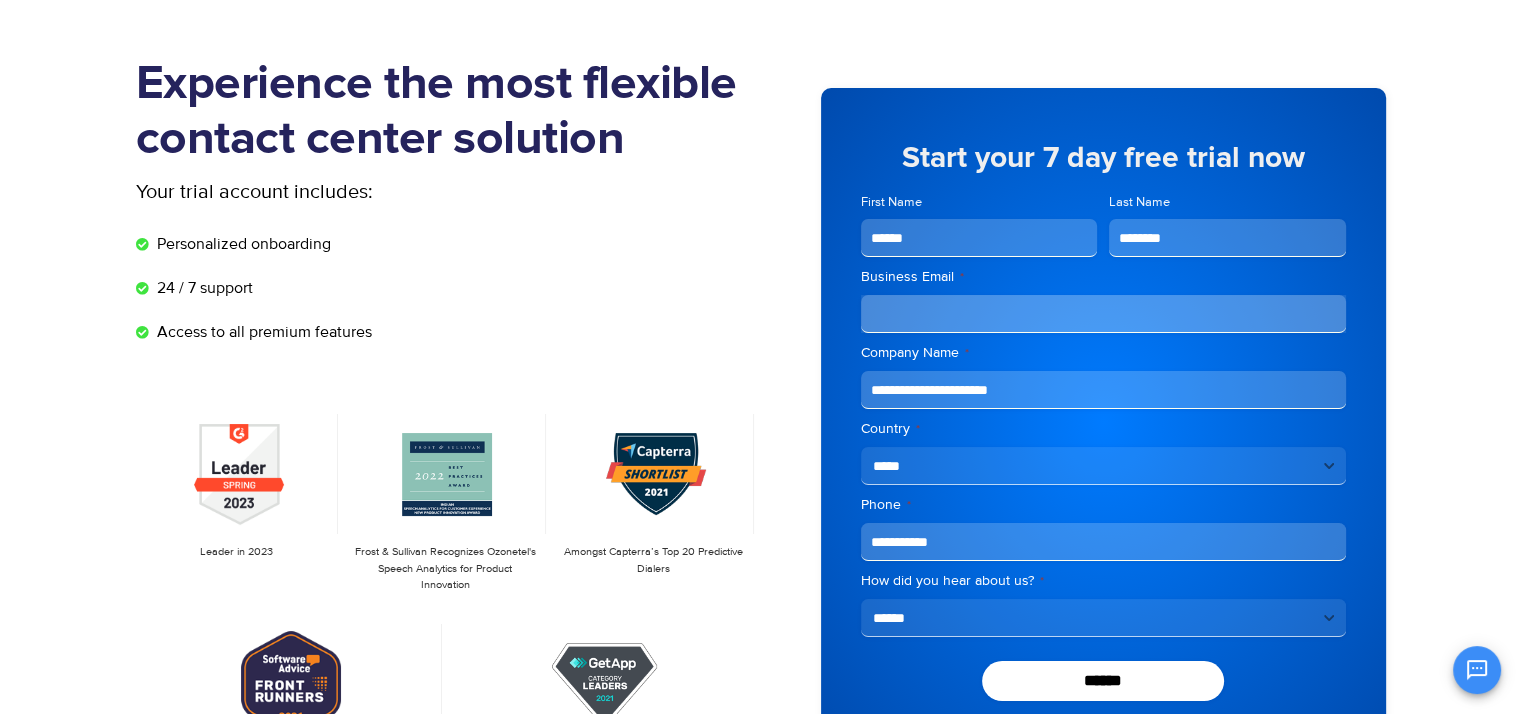 paste on "**********" 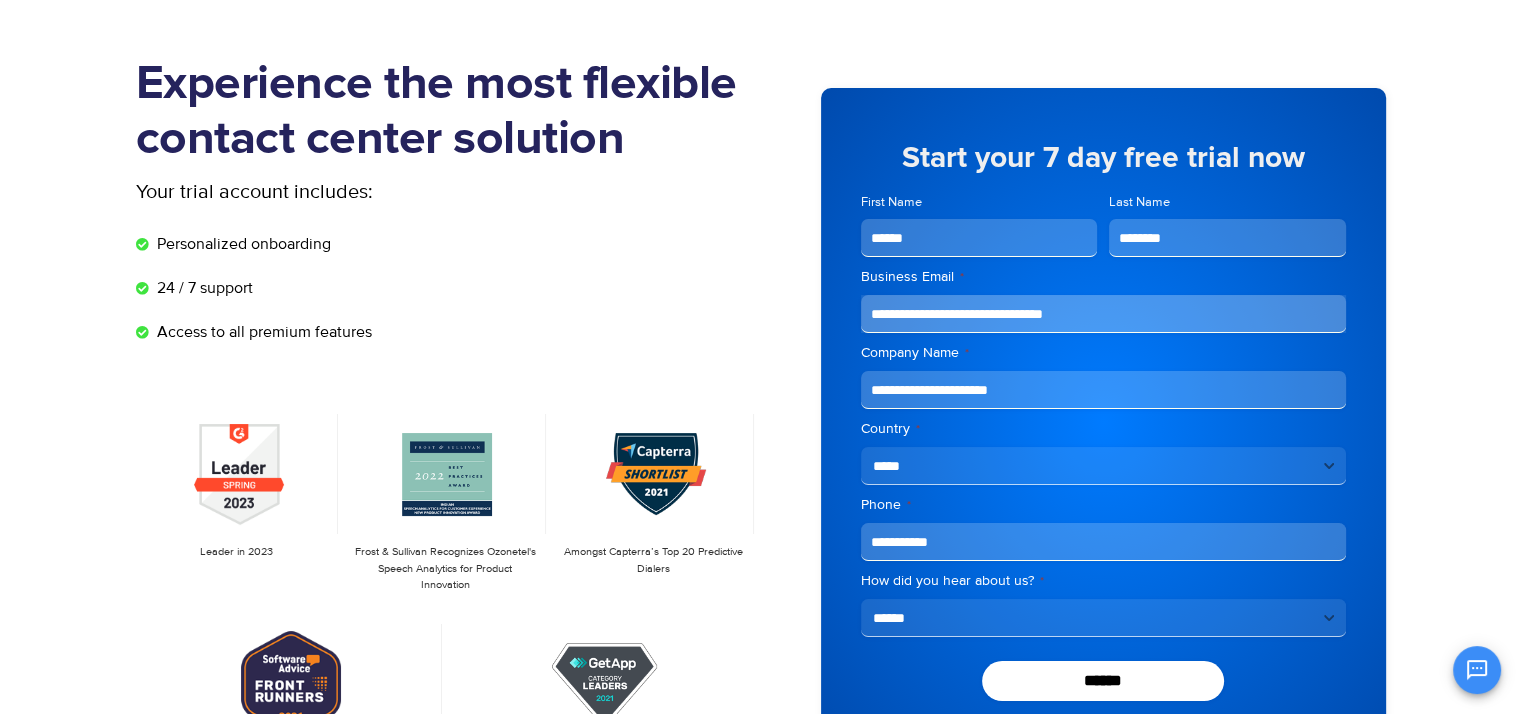 type on "**********" 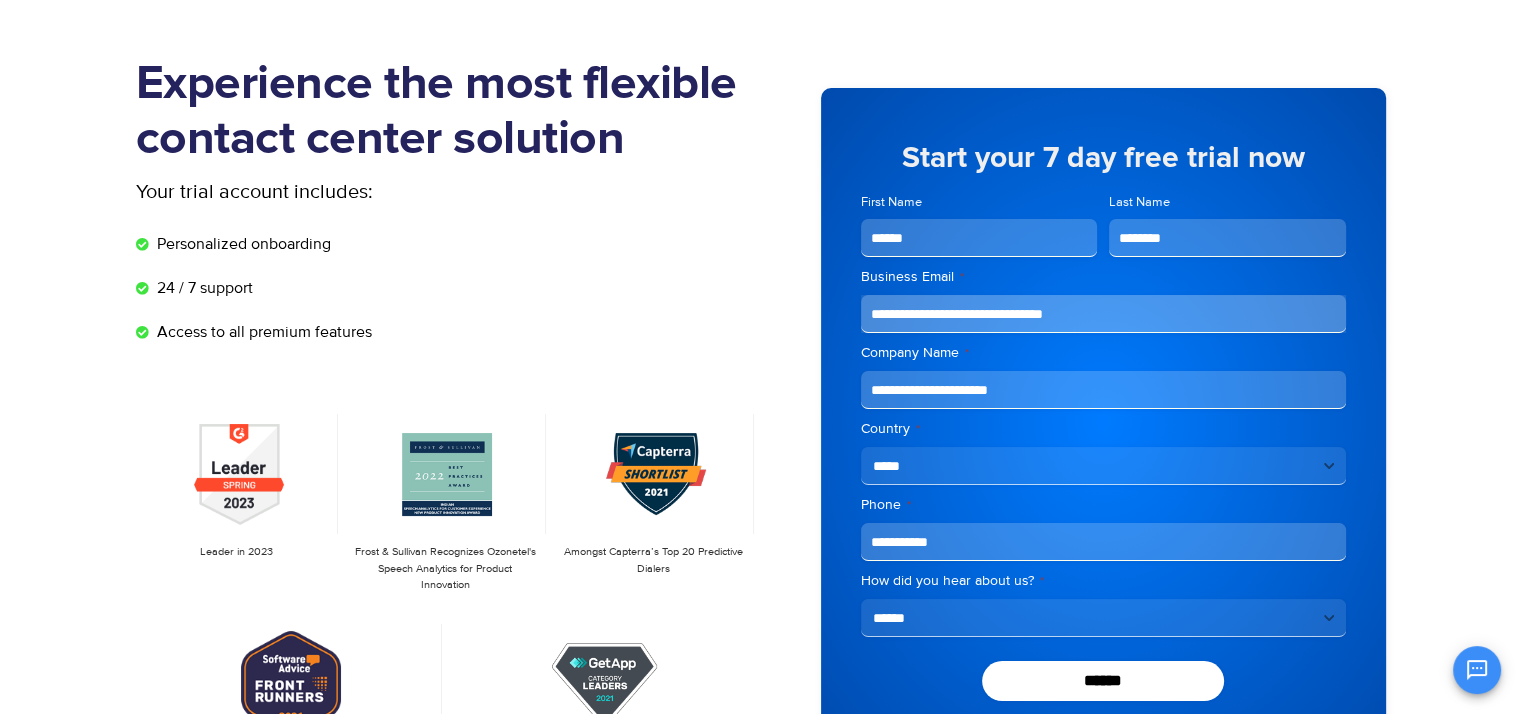 select on "**" 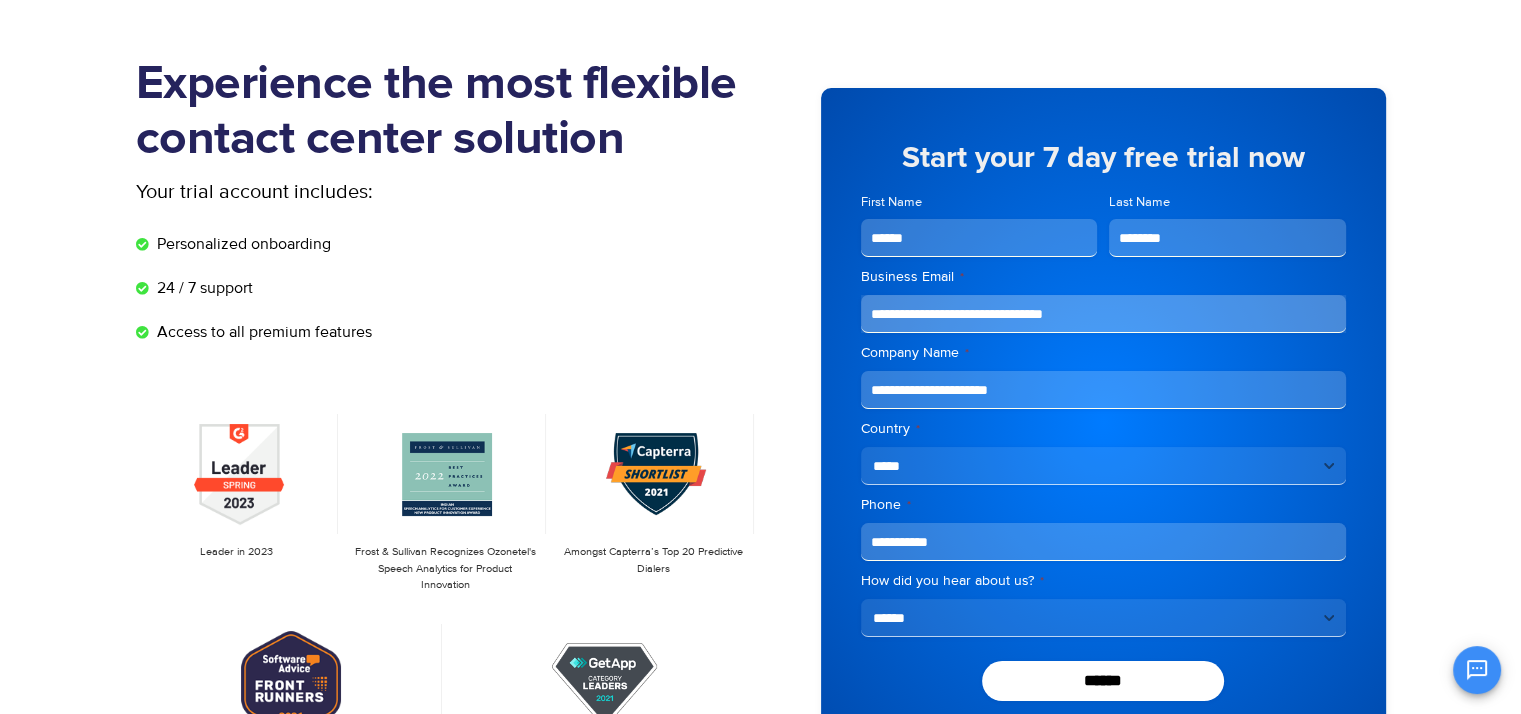 click on "**********" at bounding box center [1103, 466] 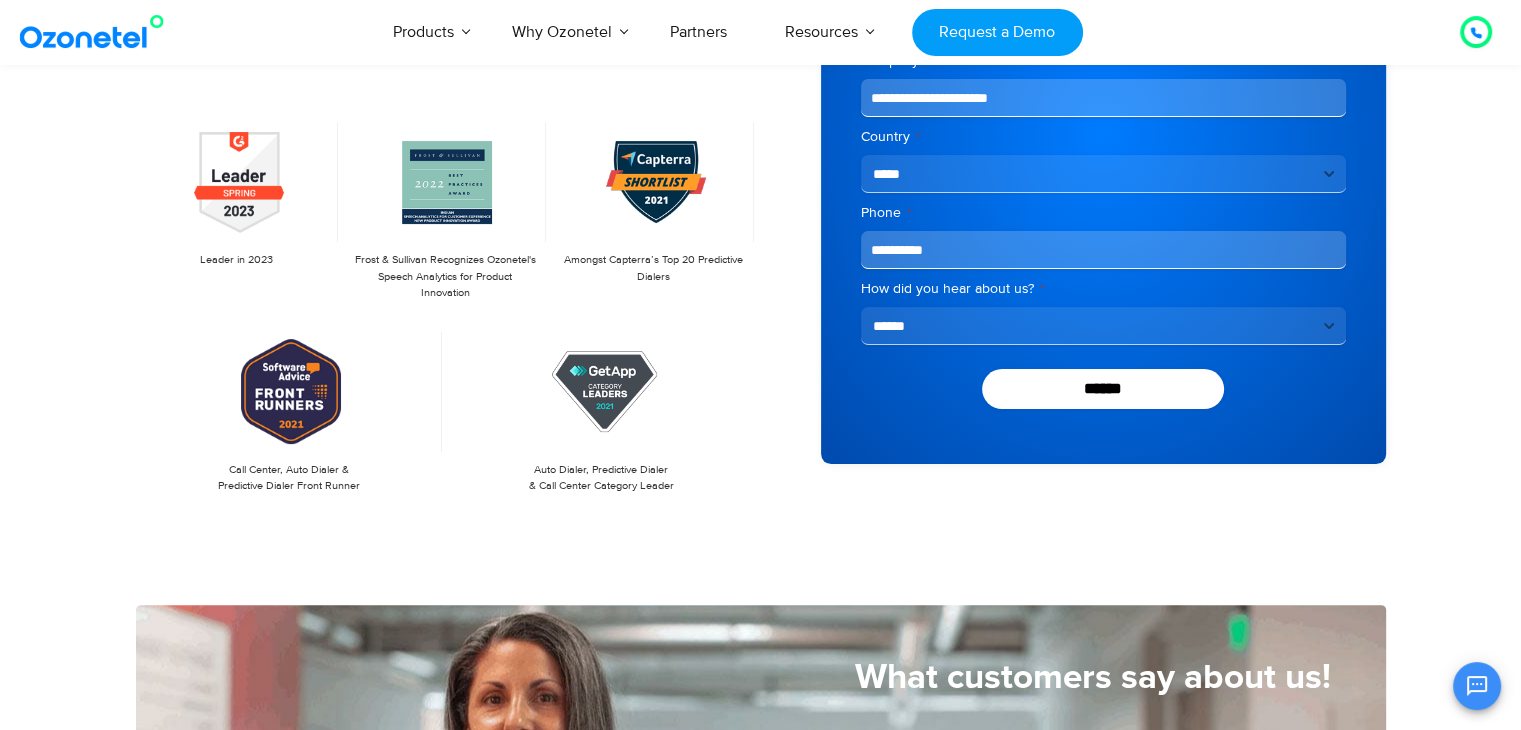 scroll, scrollTop: 400, scrollLeft: 0, axis: vertical 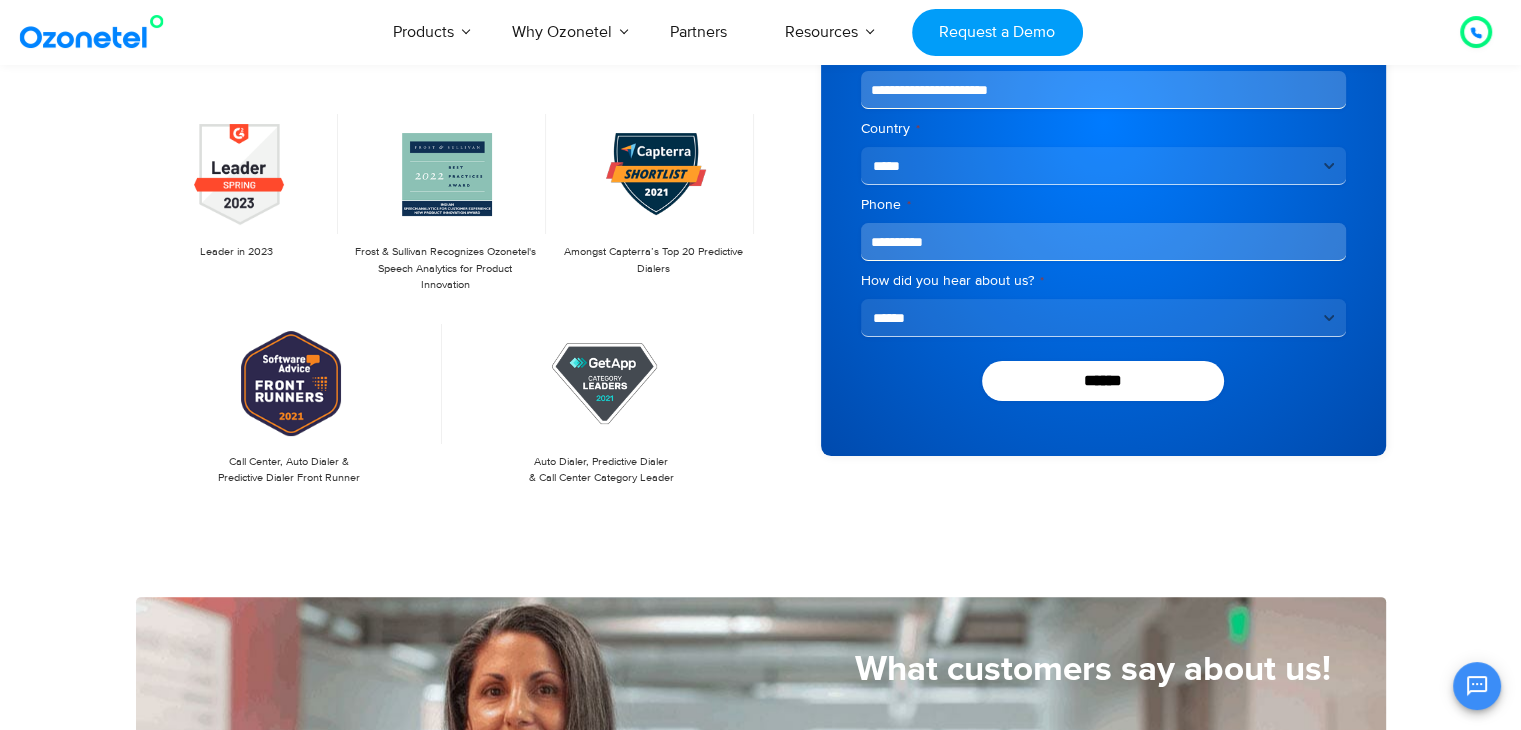 type on "**********" 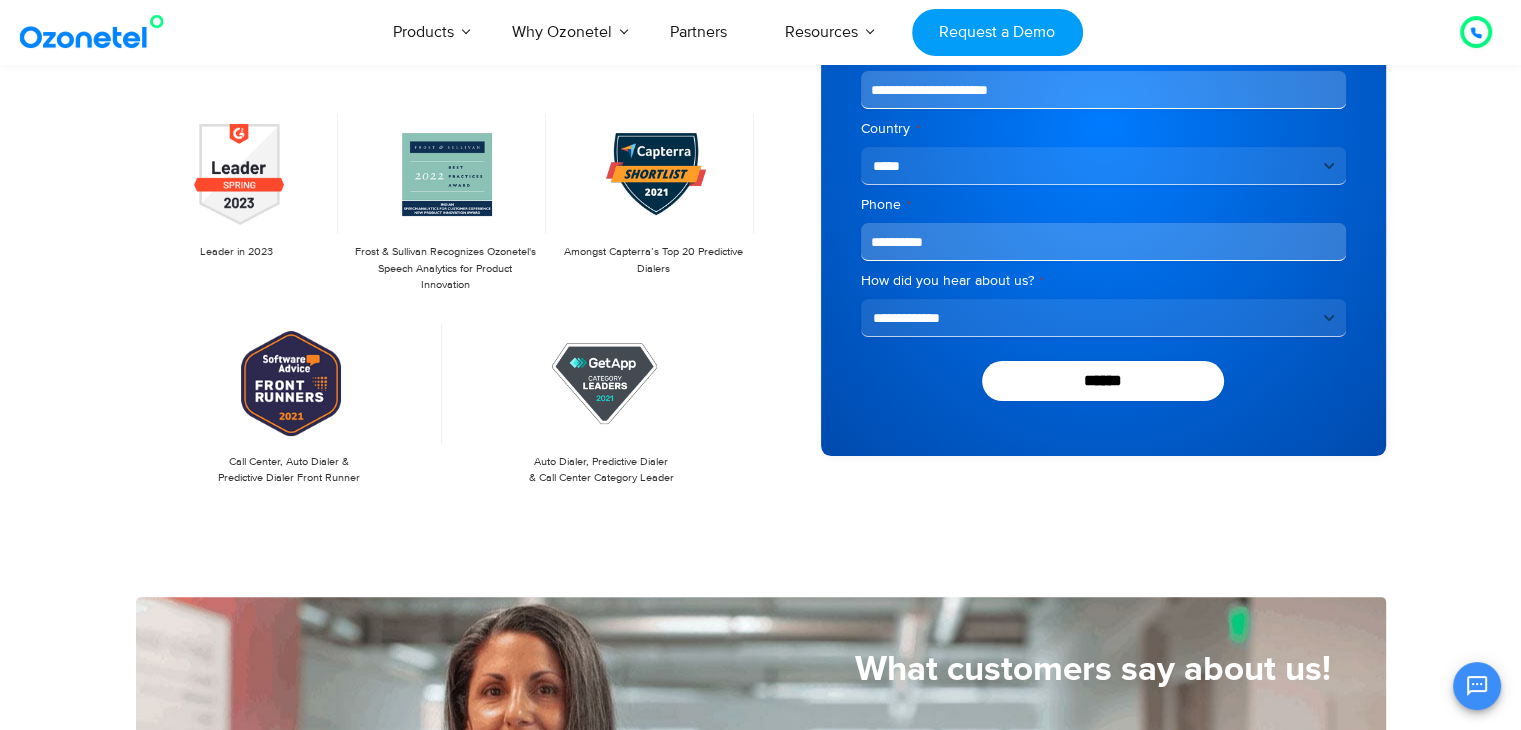 click on "**********" at bounding box center (1103, 318) 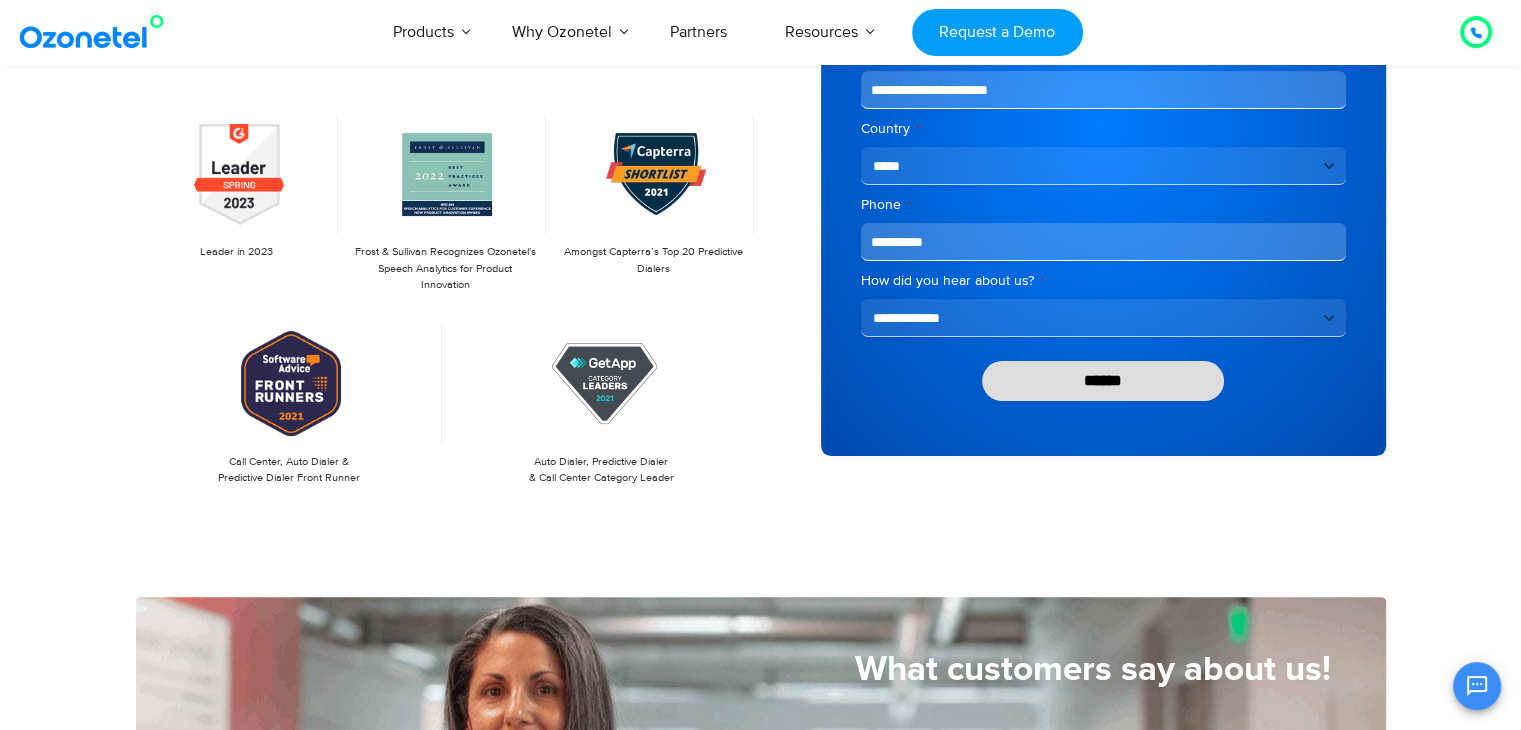 click on "******" at bounding box center (1103, 381) 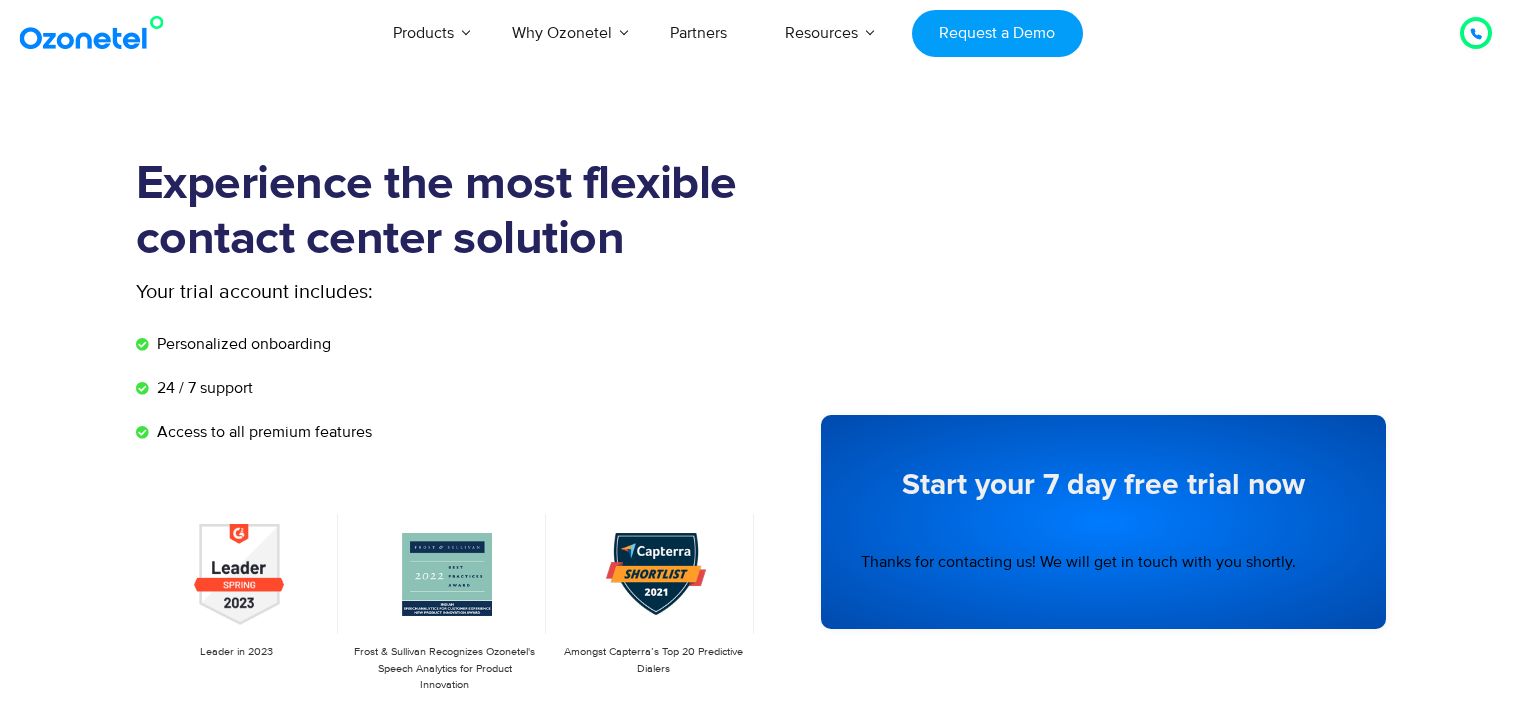 scroll, scrollTop: 0, scrollLeft: 0, axis: both 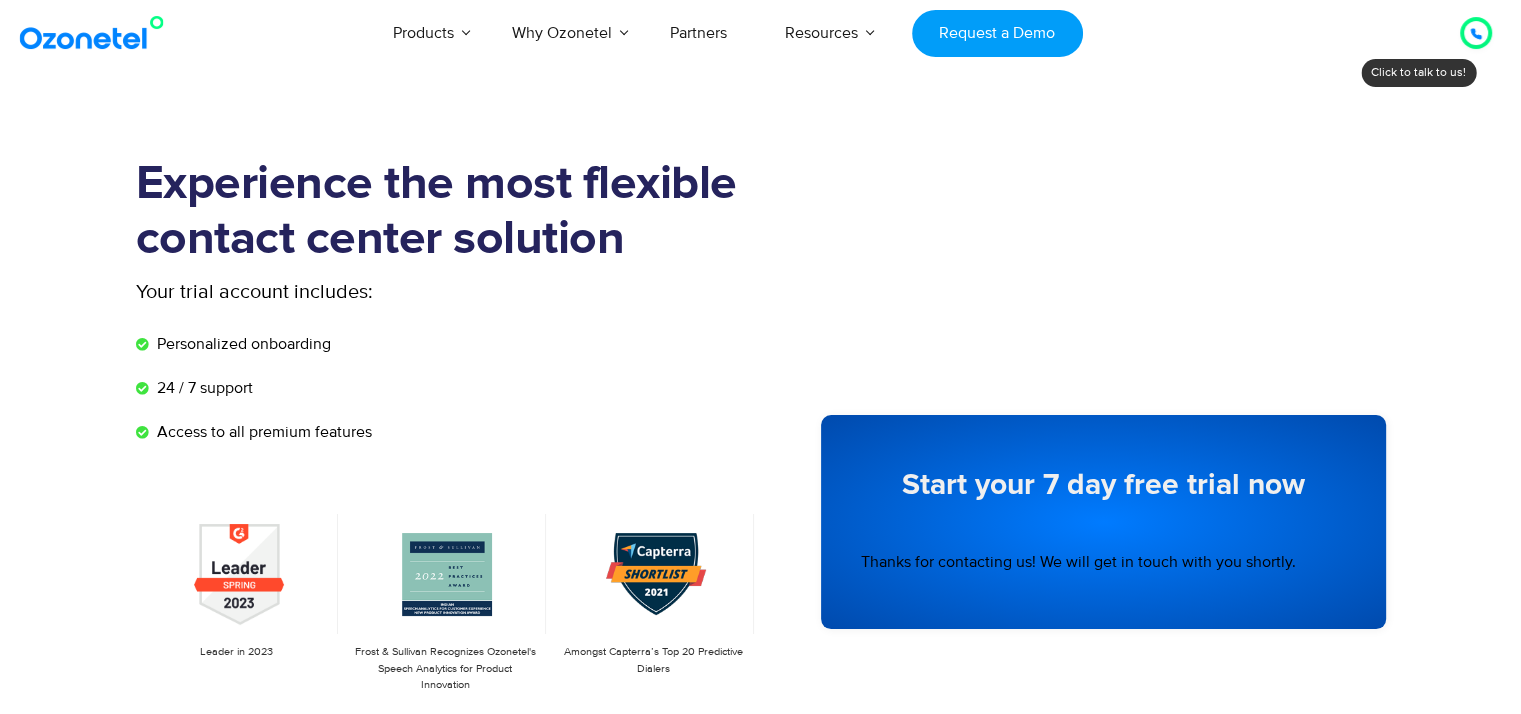 click at bounding box center (1476, 34) 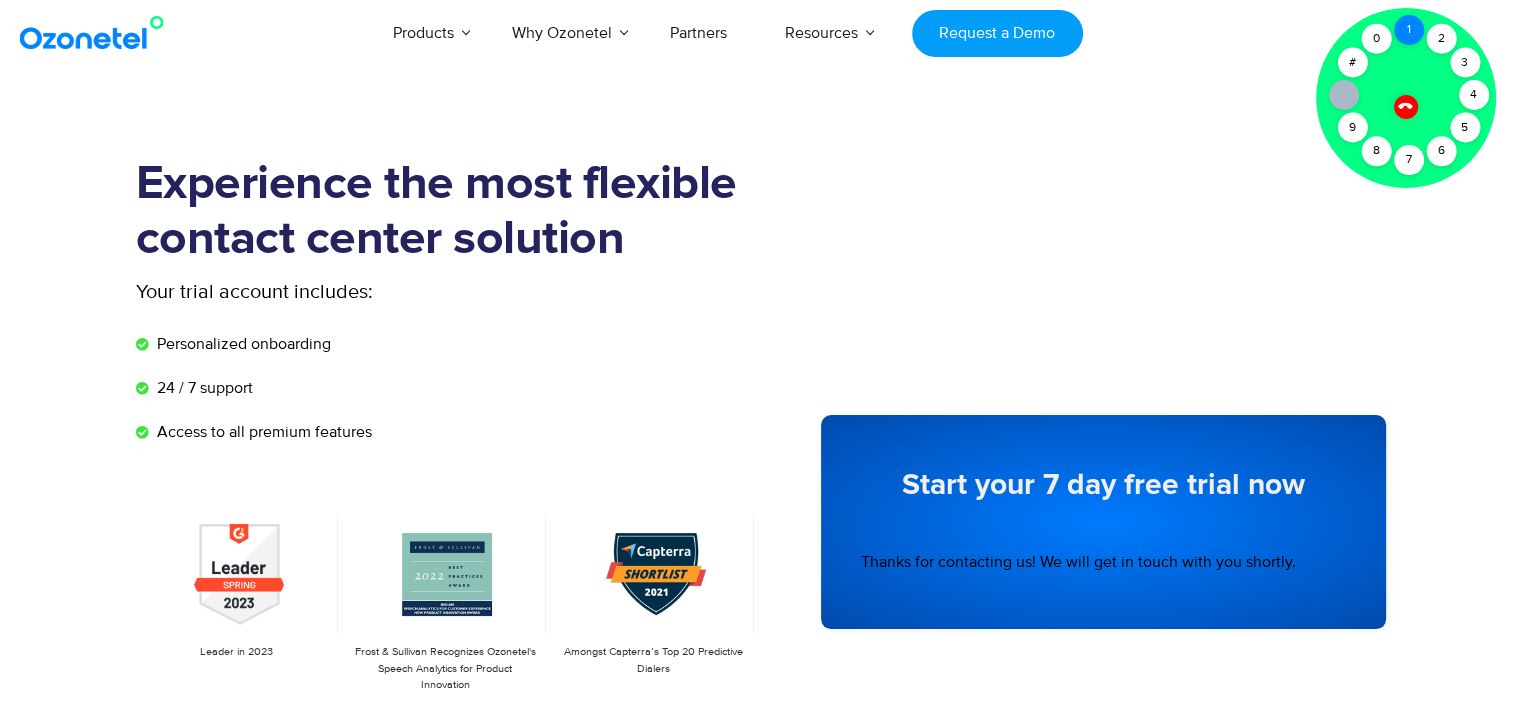 click on "1" at bounding box center (1409, 30) 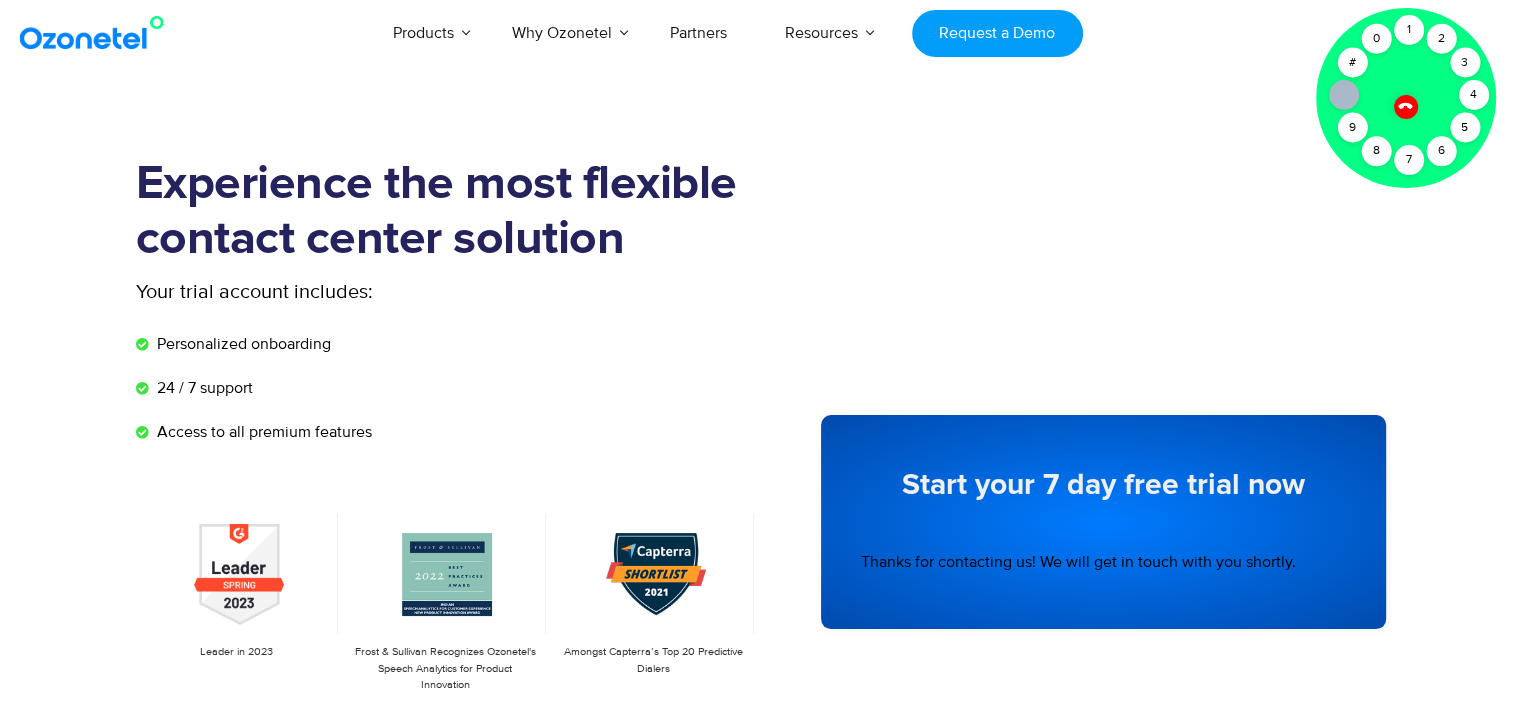 click on "Your trial account includes:" at bounding box center (373, 292) 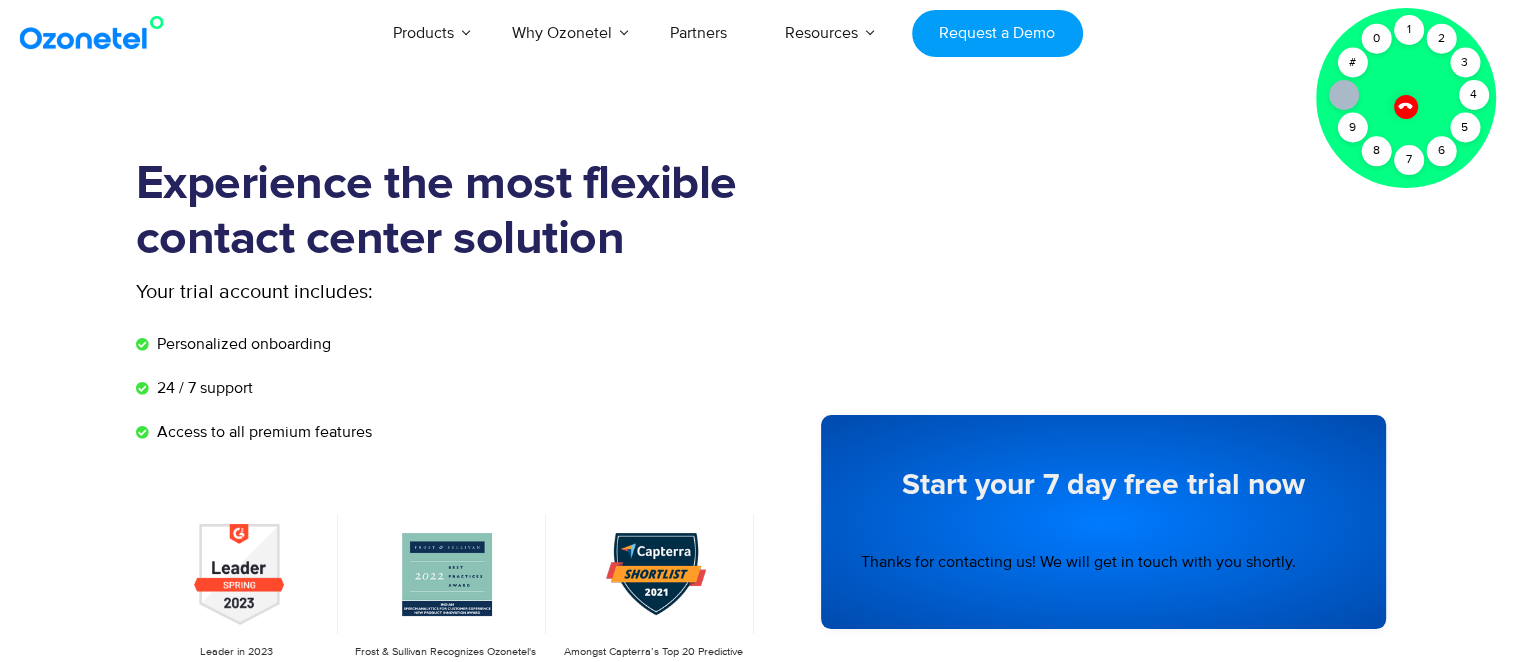 click at bounding box center [1405, 106] 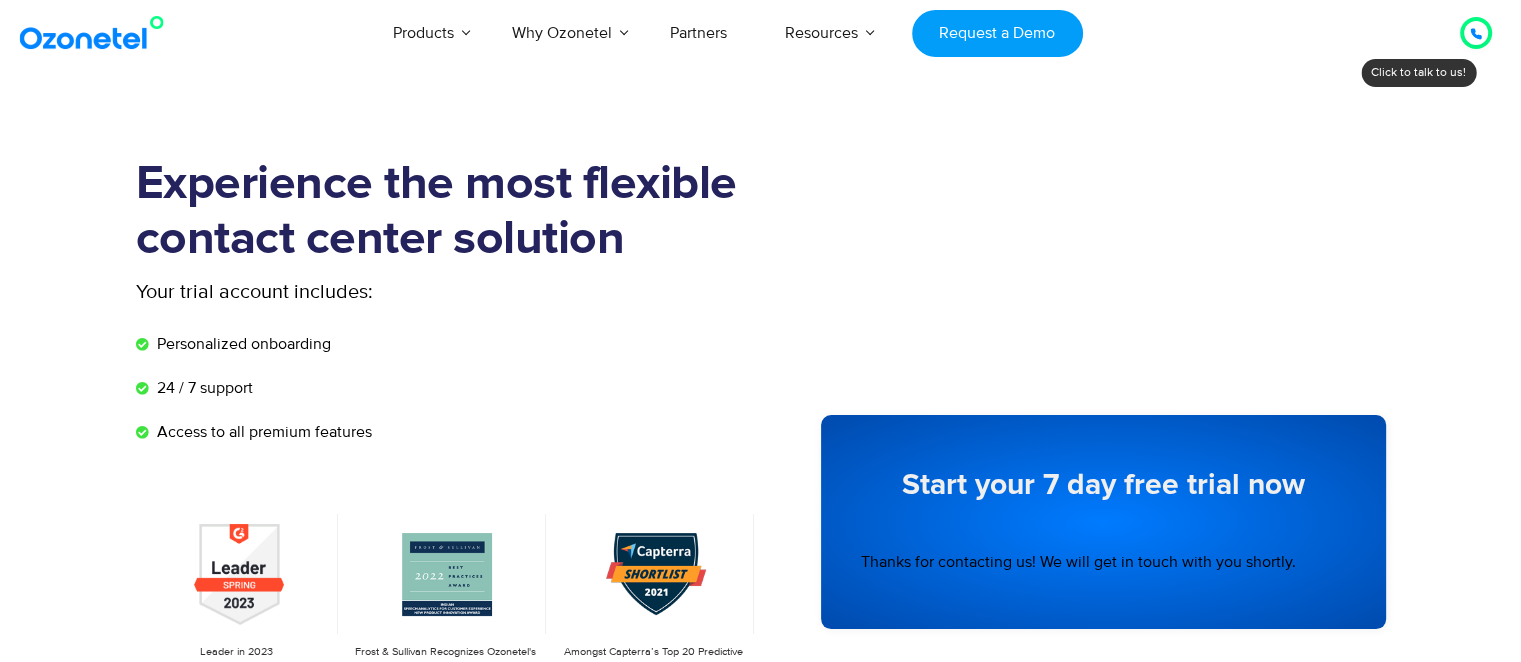 click at bounding box center [1476, 33] 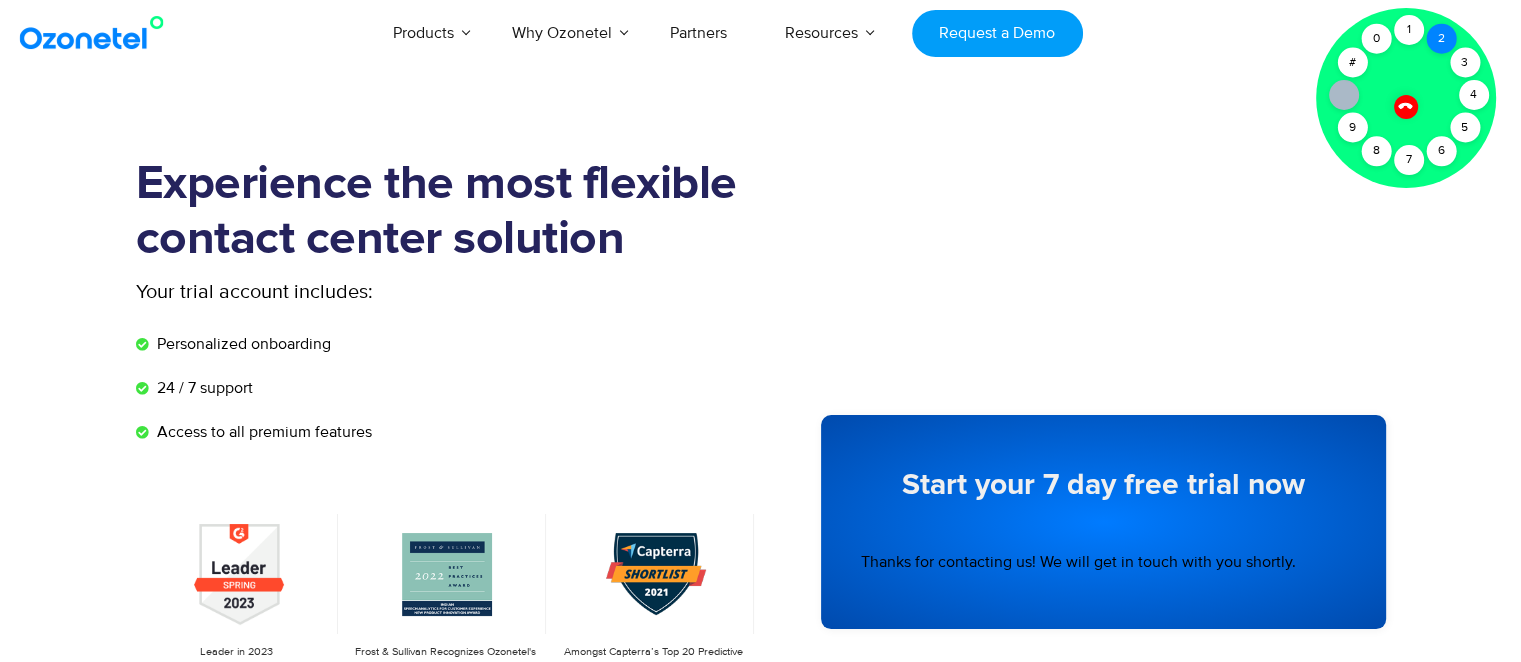 click on "2" at bounding box center [1441, 39] 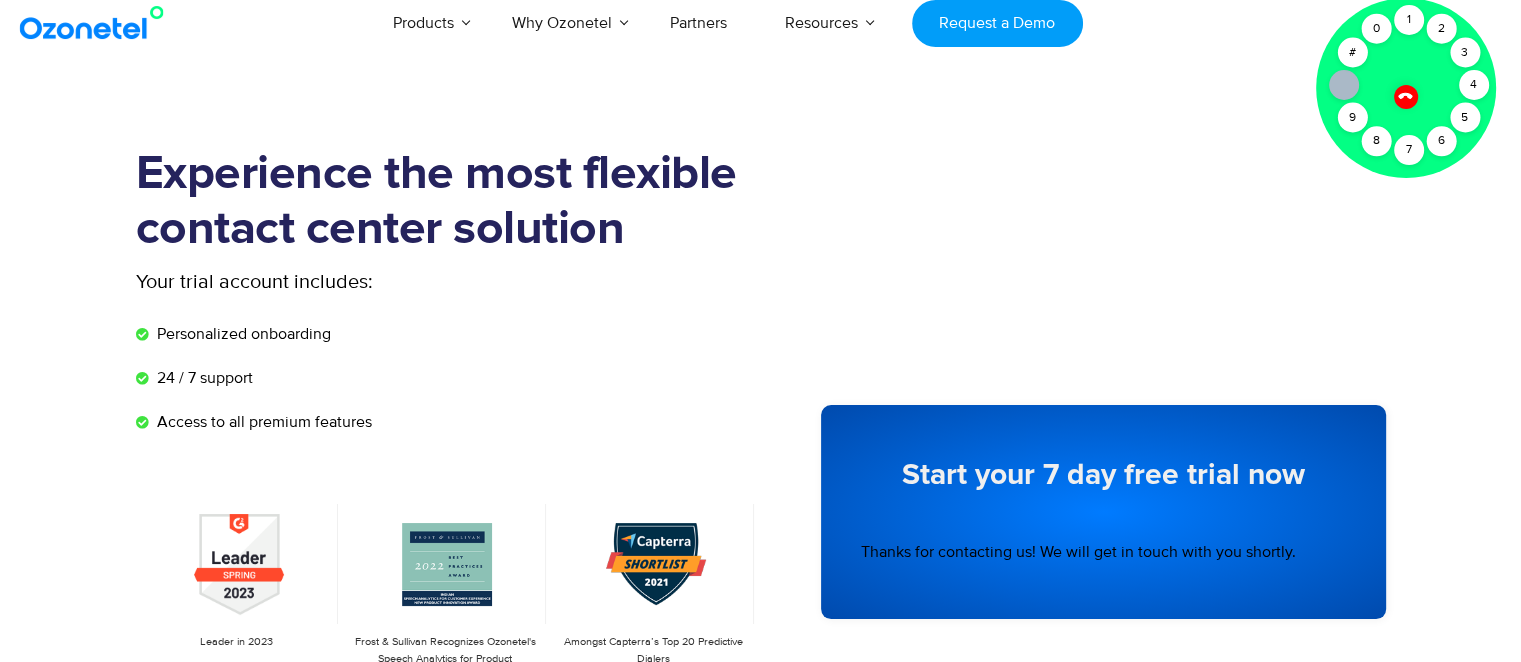scroll, scrollTop: 0, scrollLeft: 0, axis: both 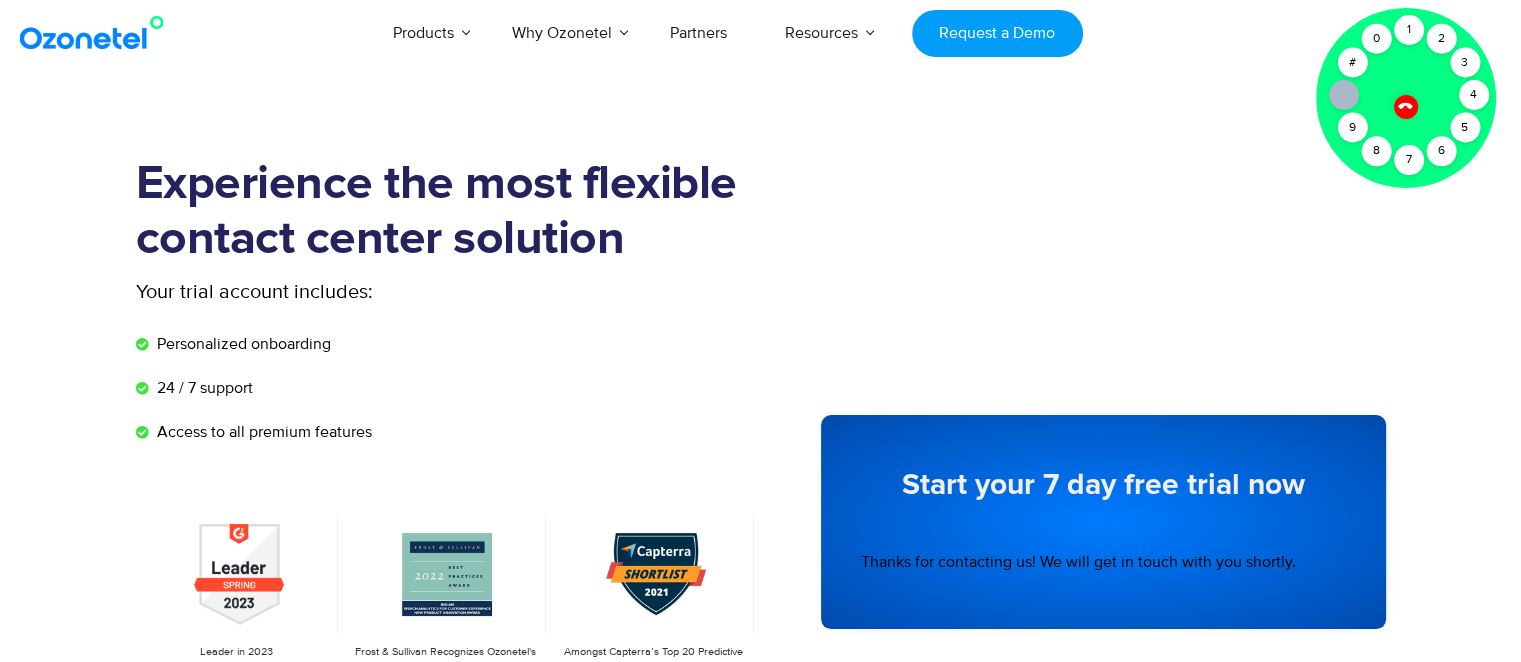 click at bounding box center [1405, 106] 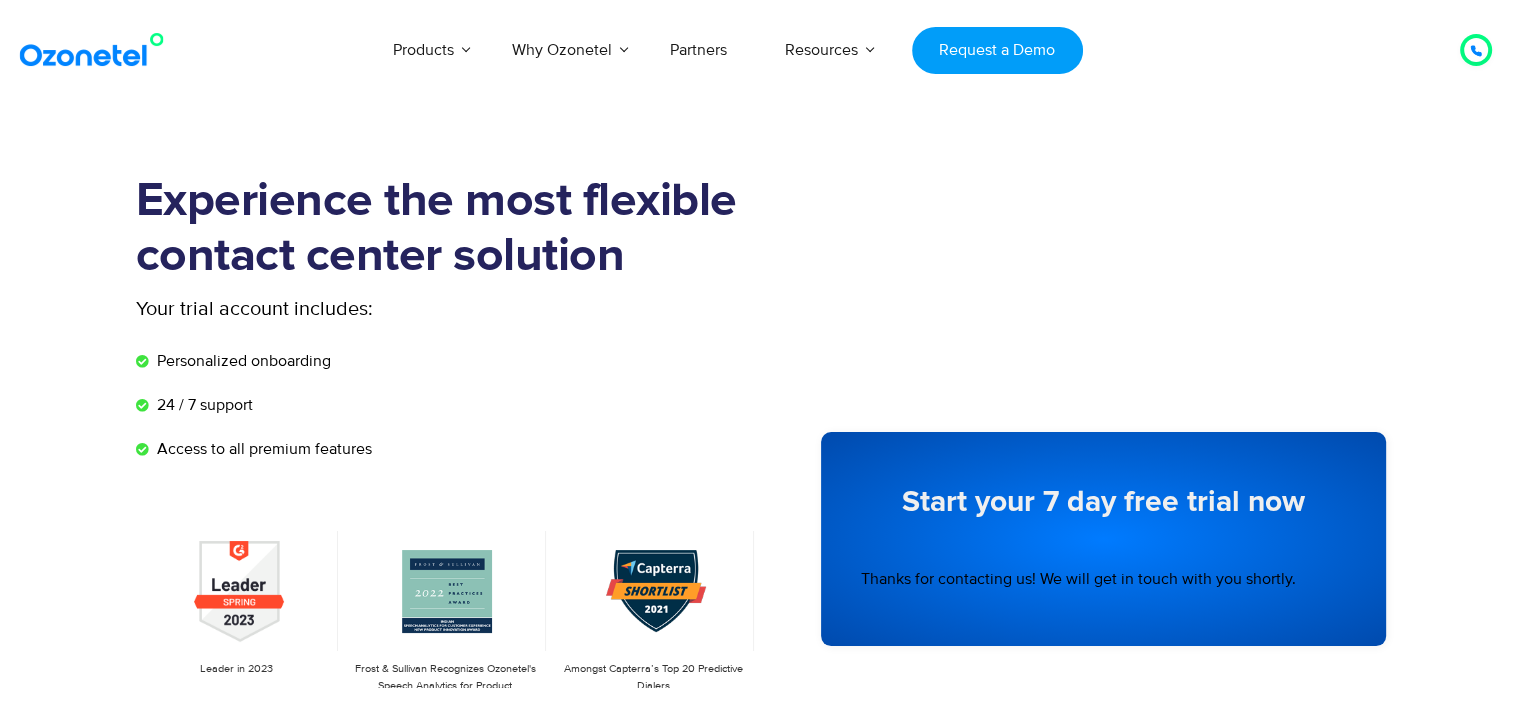 scroll, scrollTop: 0, scrollLeft: 0, axis: both 